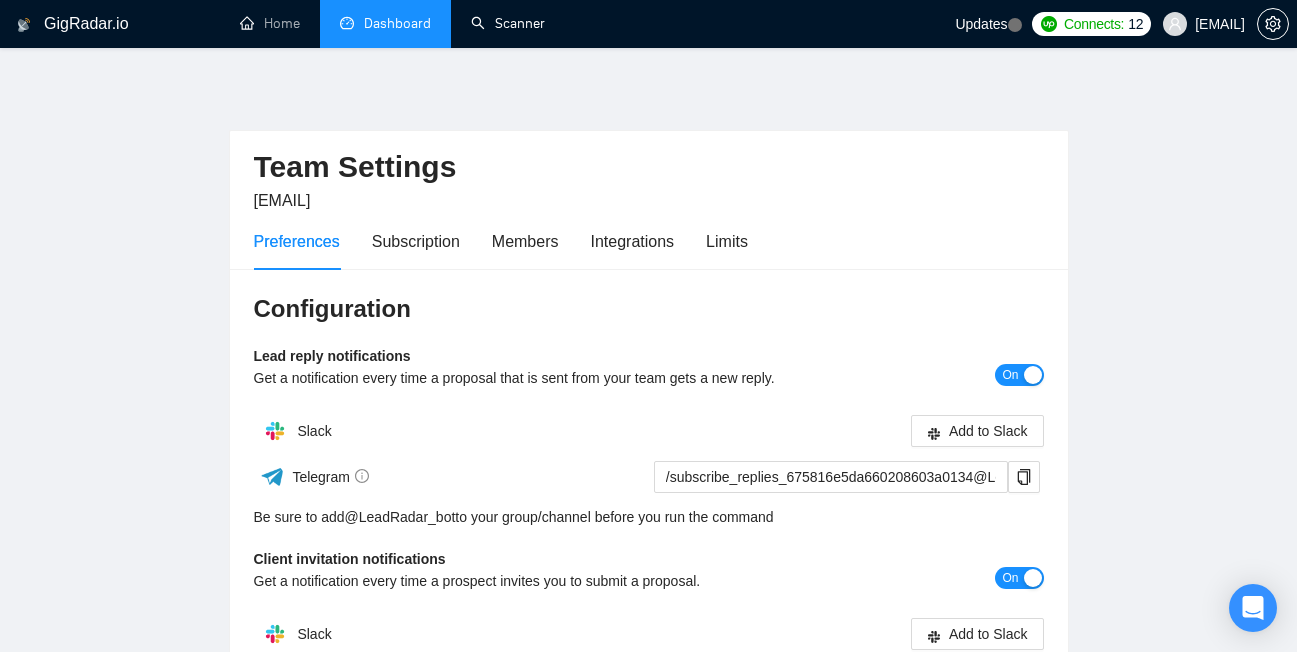 scroll, scrollTop: 0, scrollLeft: 0, axis: both 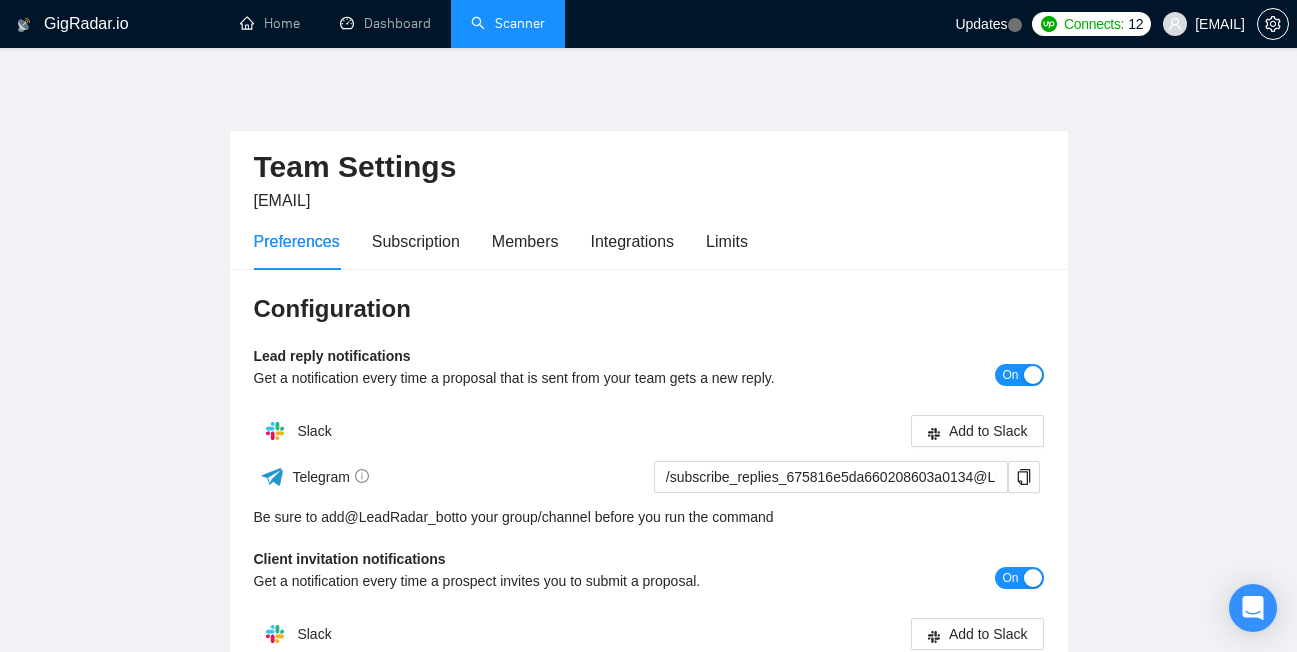 click on "Scanner" at bounding box center [508, 23] 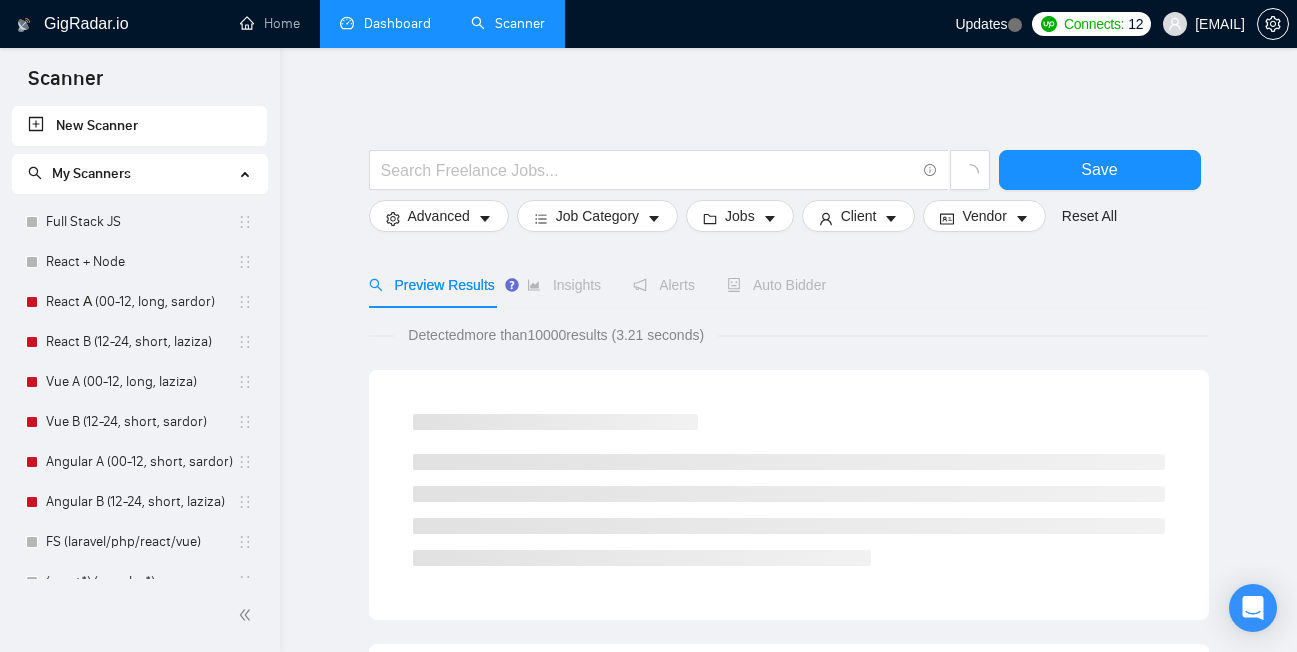 click on "Dashboard" at bounding box center (385, 23) 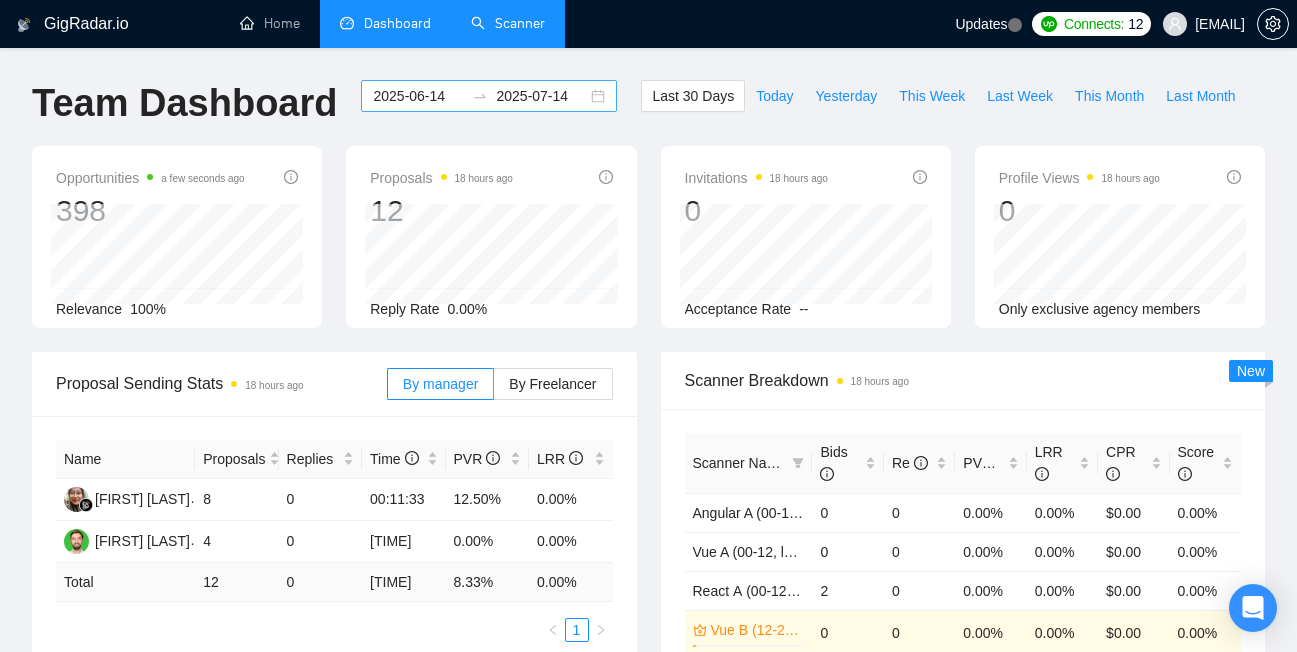 click on "2025-06-14 2025-07-14" at bounding box center [489, 96] 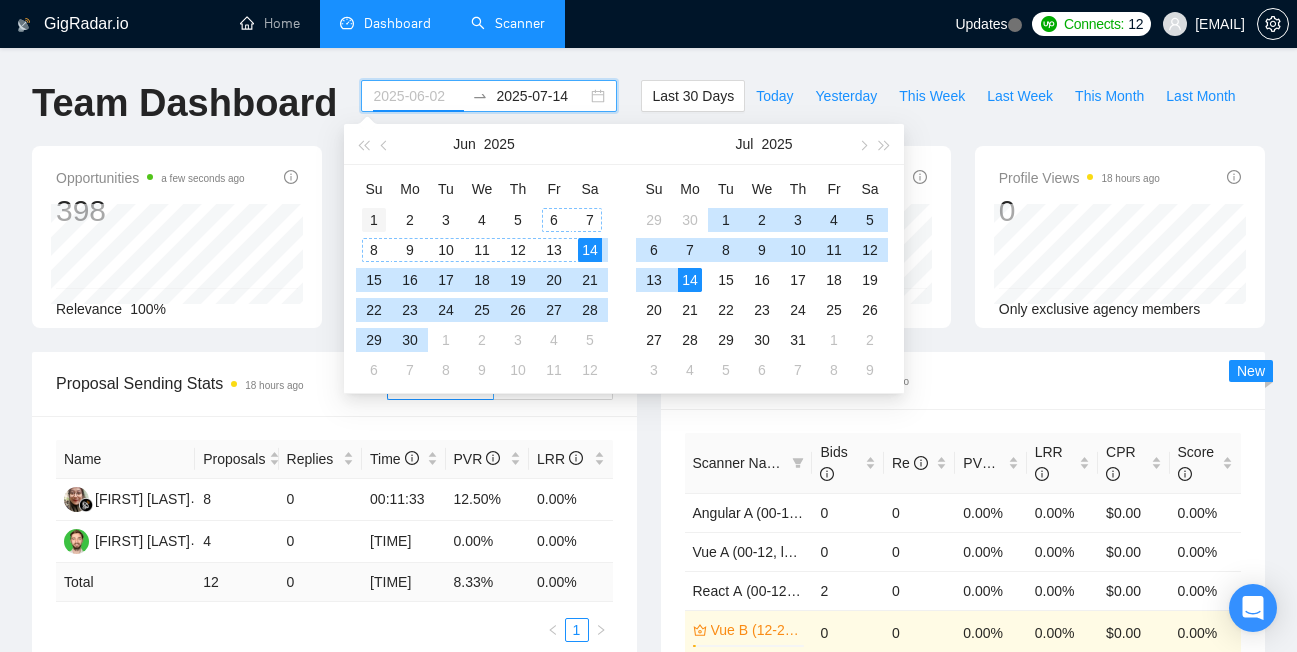 type on "2025-06-01" 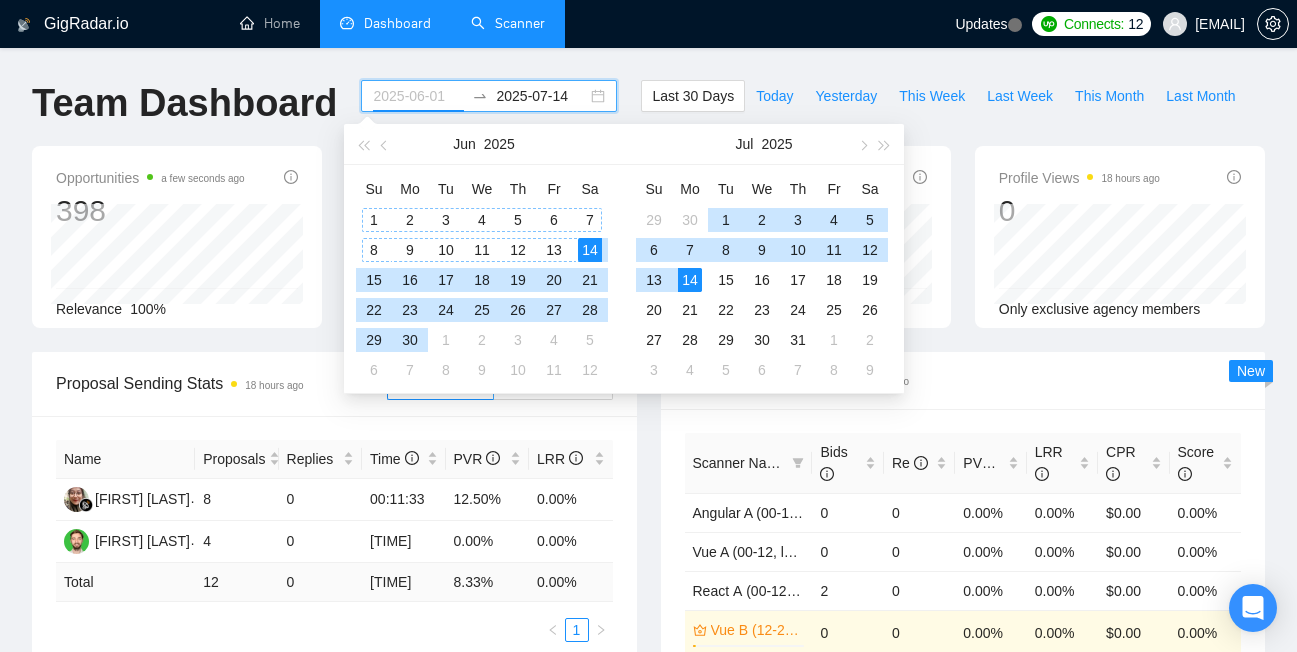 click on "1" at bounding box center [374, 220] 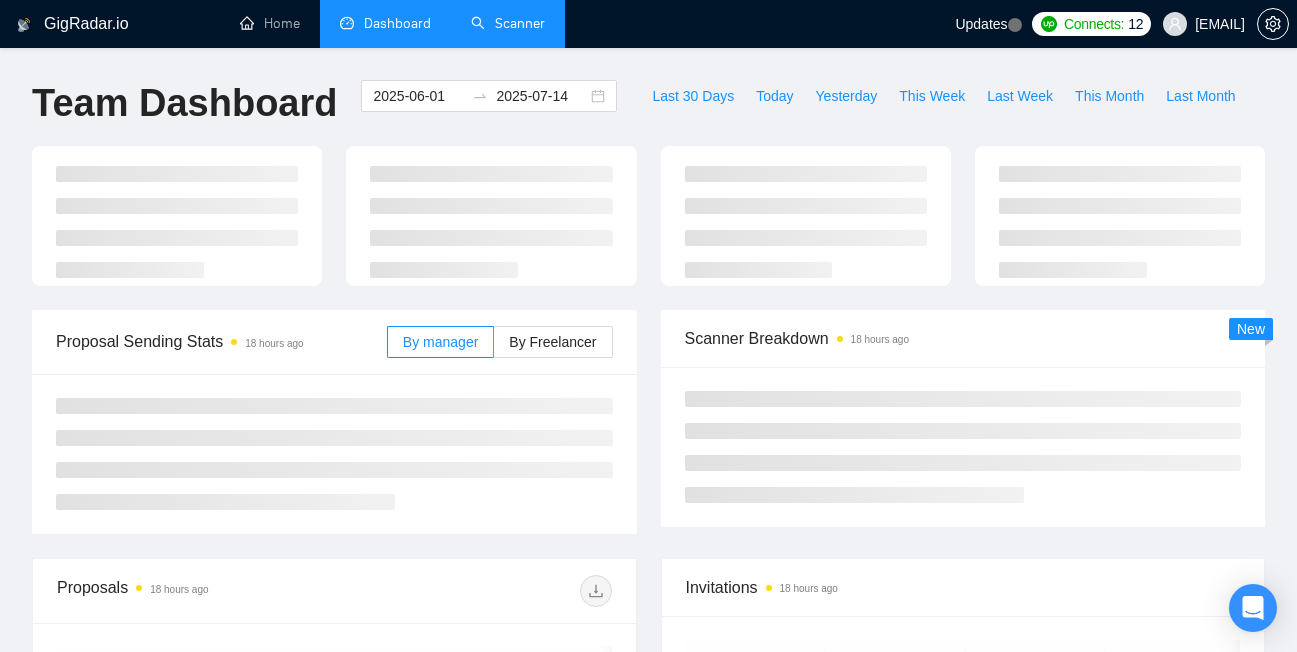 click on "Team Dashboard" at bounding box center (184, 113) 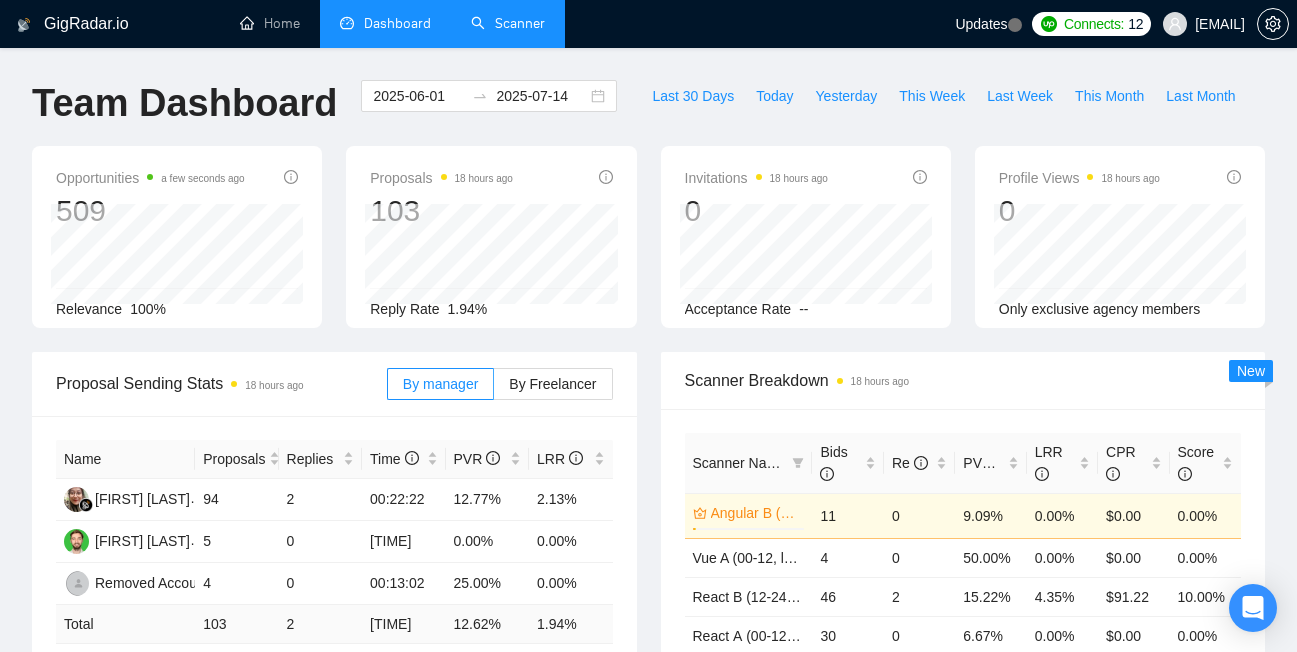 click on "Scanner" at bounding box center (508, 23) 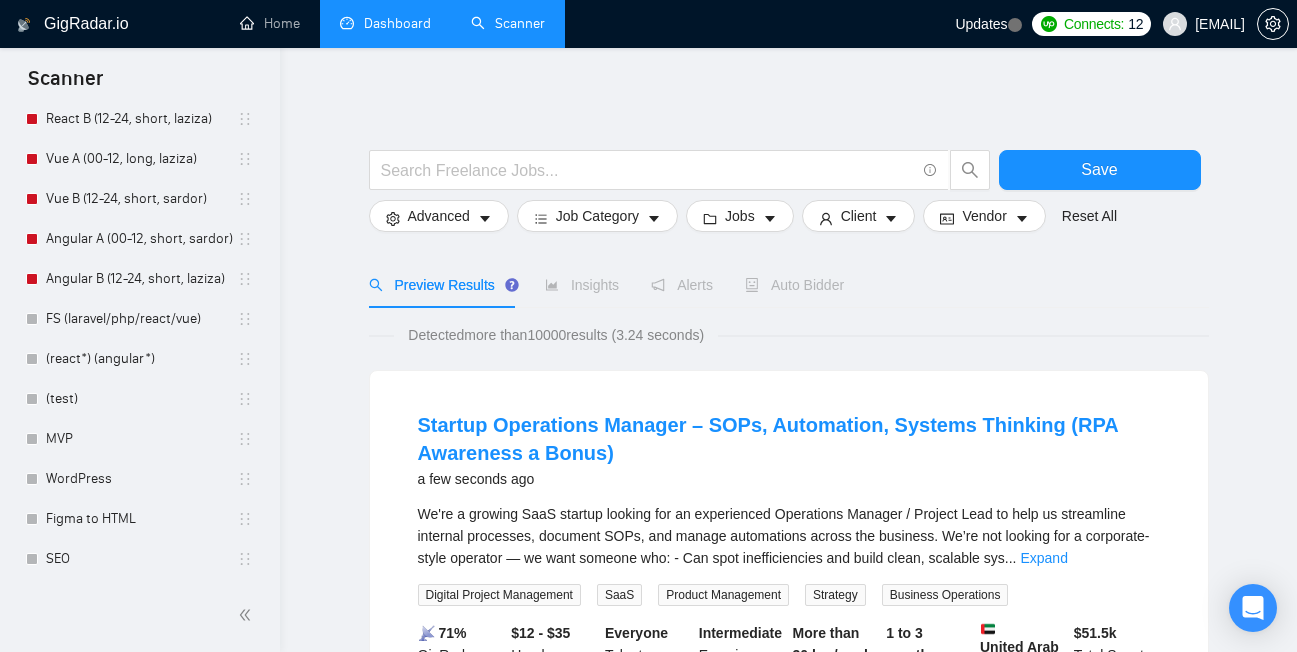 scroll, scrollTop: 0, scrollLeft: 0, axis: both 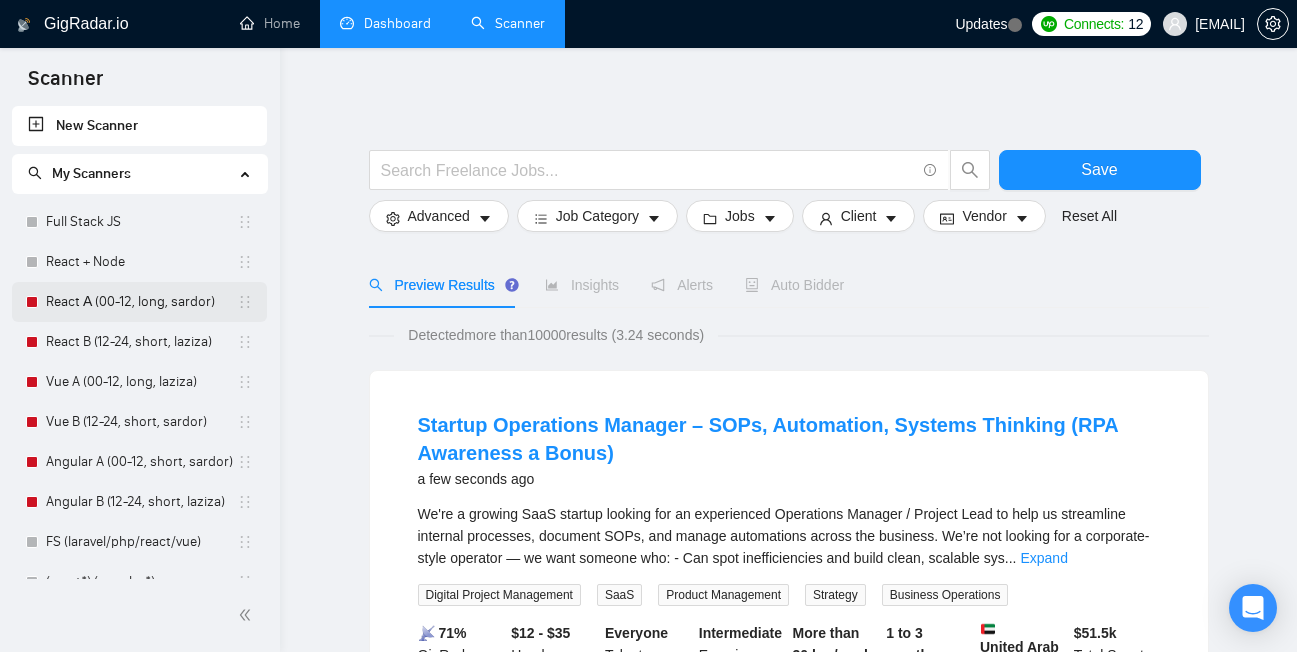 click on "React А (00-12, long, sardor)" at bounding box center (141, 302) 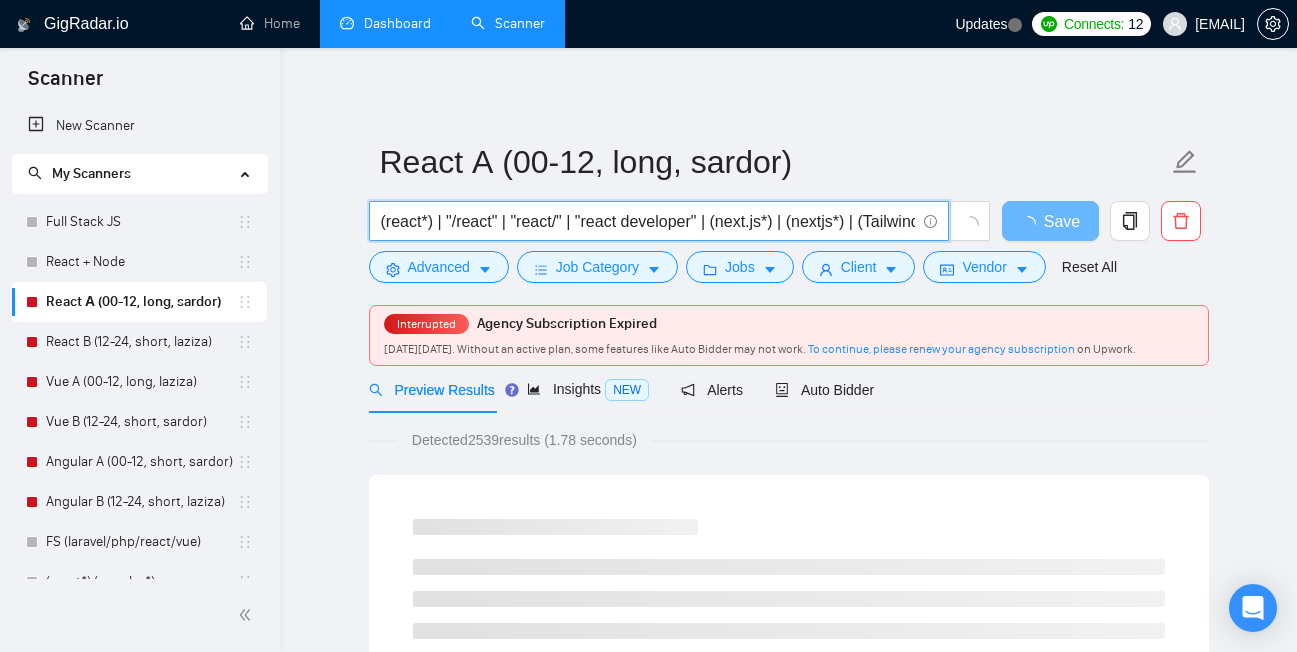 click on "(react*) | "/react" | "react/" | "react developer" | (next.js*) | (nextjs*) | (Tailwind*)" at bounding box center [648, 221] 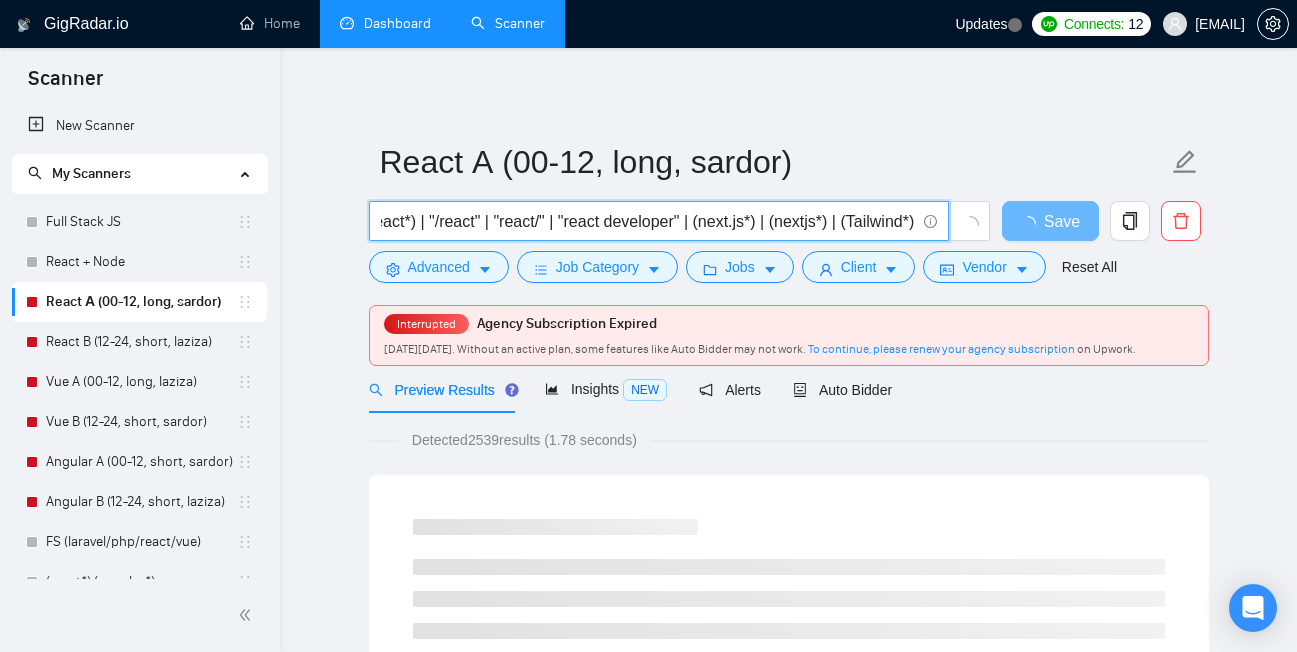 drag, startPoint x: 631, startPoint y: 222, endPoint x: 532, endPoint y: 221, distance: 99.00505 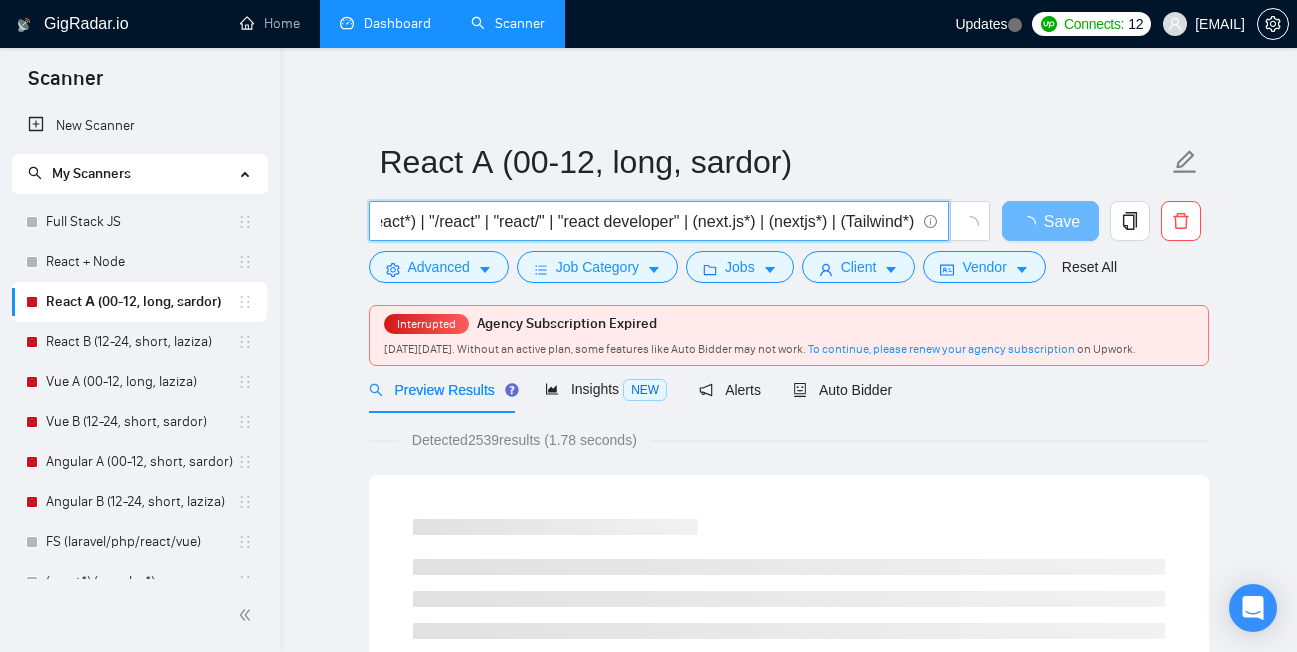 click on "(react*) | "/react" | "react/" | "react developer" | (next.js*) | (nextjs*) | (Tailwind*)" at bounding box center (648, 221) 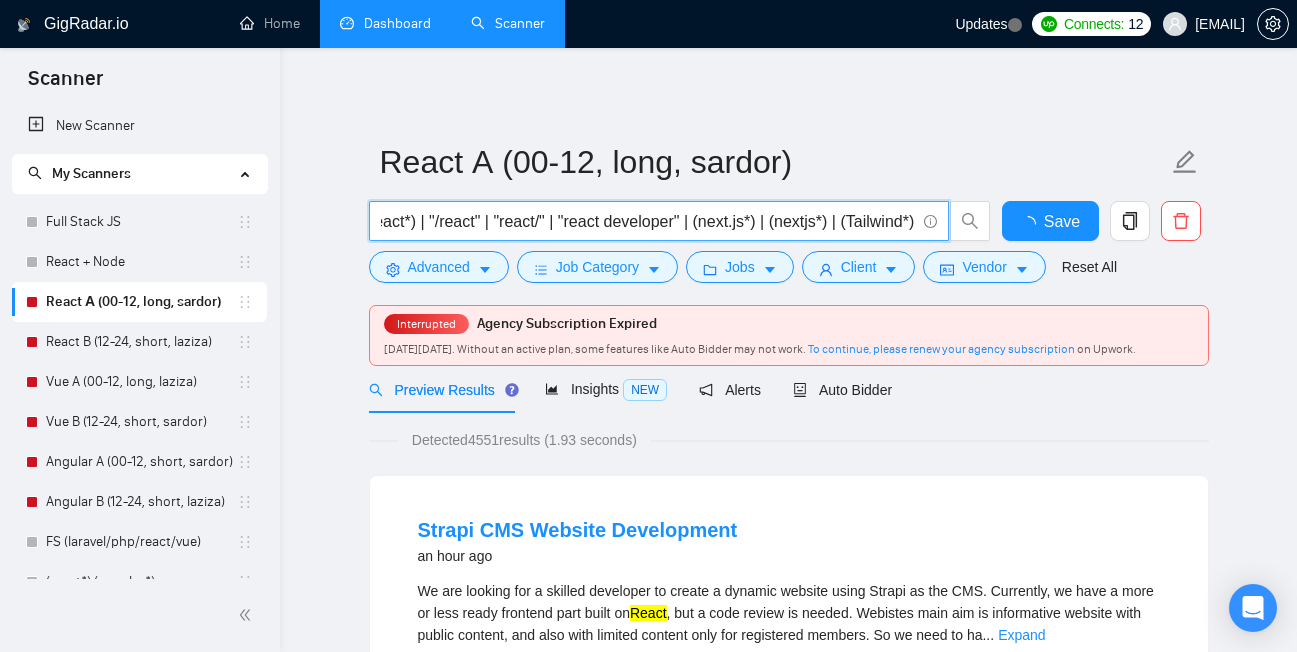click on "React А (00-12, long, sardor) (react*) | "/react" | "react/" | "react developer" | (next.js*) | (nextjs*) | (Tailwind*) Save Advanced   Job Category   Jobs   Client   Vendor   Reset All Interrupted Agency Subscription Expired Your Upwork Agency Plus subscription was expired on  June 24, 2025 . Without an active plan, some features like Auto Bidder may not work.   To continue, please renew your agency subscription   on Upwork. Preview Results Insights NEW Alerts Auto Bidder Detected   4551  results   (1.93 seconds) Strapi CMS Website Development an hour ago We are looking for a skilled developer to create a dynamic website using Strapi as the CMS. Currently, we have a more or less ready frontend part built on  React , but a code review is needed. Webistes main aim is informative website with public content, and also with limited content only for registered members. So we need to ha ... Expand CMS Development Strapi JavaScript Web Development PHP More... 📡   50% GigRadar Score   $ 2500 Fixed-Price Everyone" at bounding box center (788, 2476) 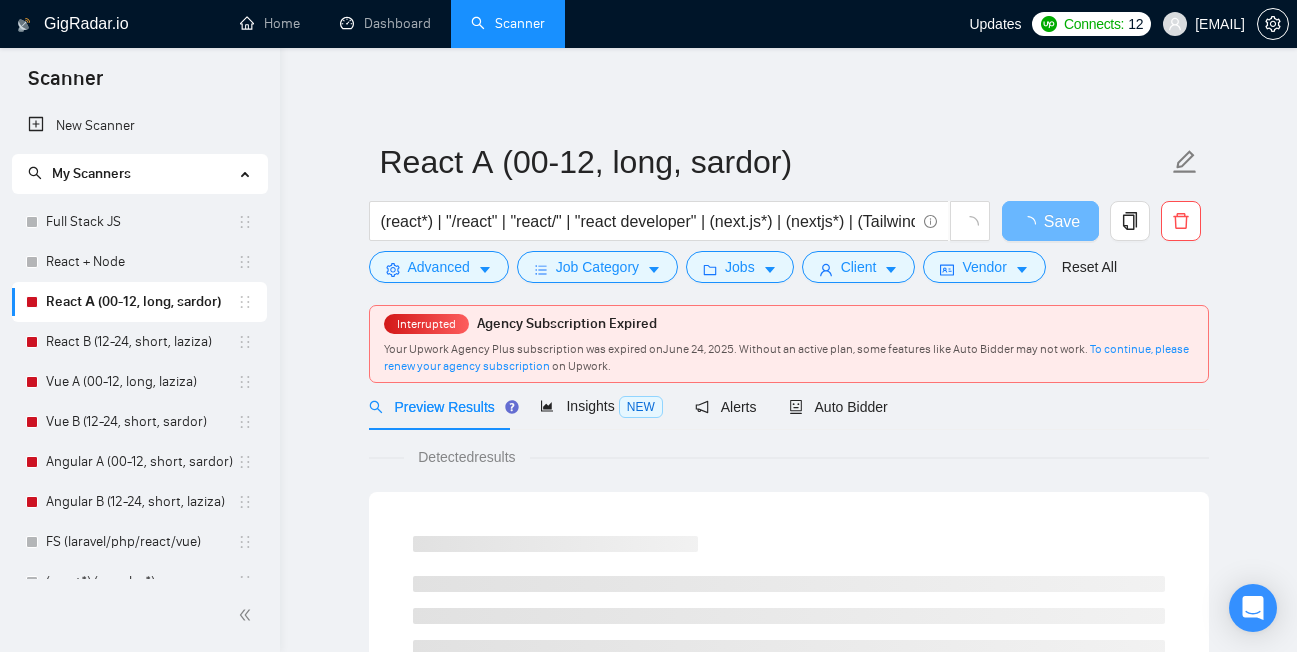 scroll, scrollTop: 0, scrollLeft: 0, axis: both 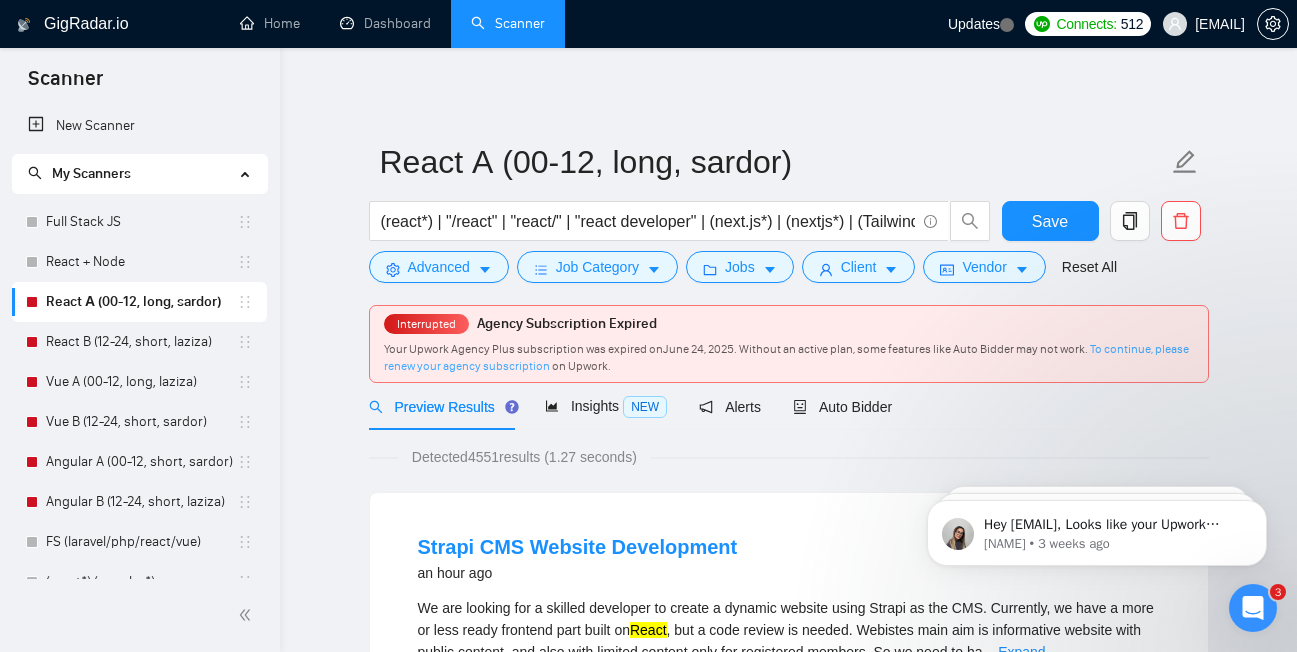 click on "To continue, please renew your agency subscription" at bounding box center [786, 357] 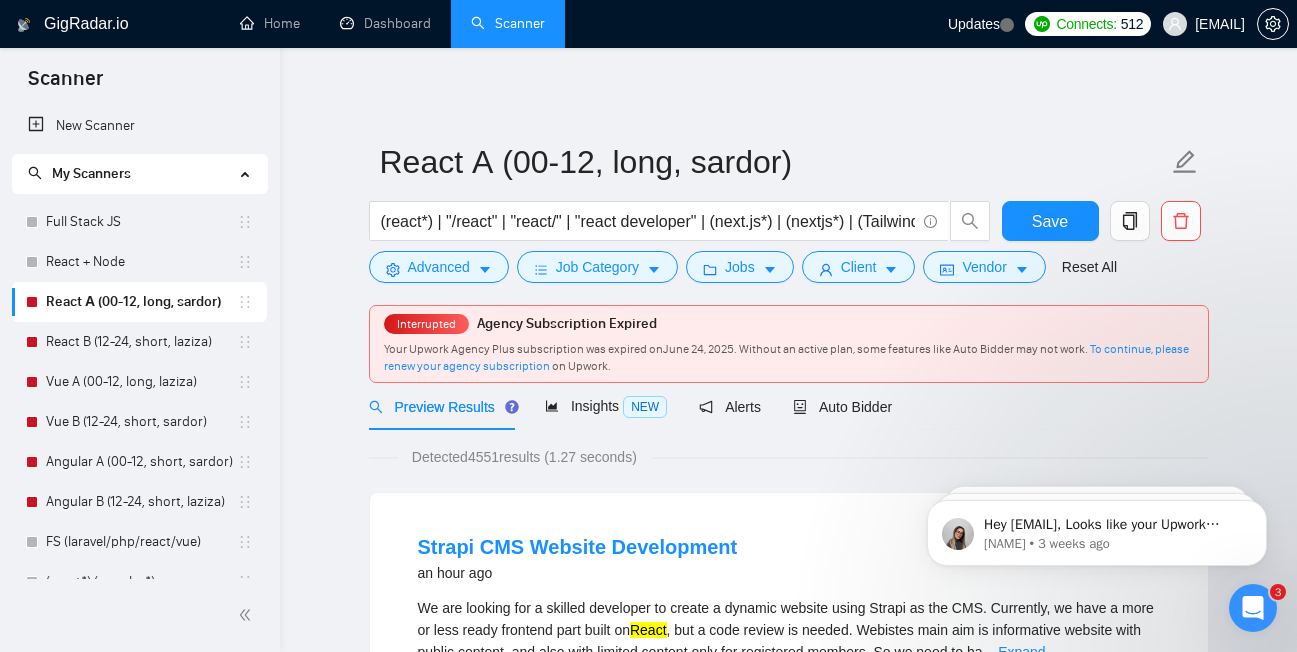 click 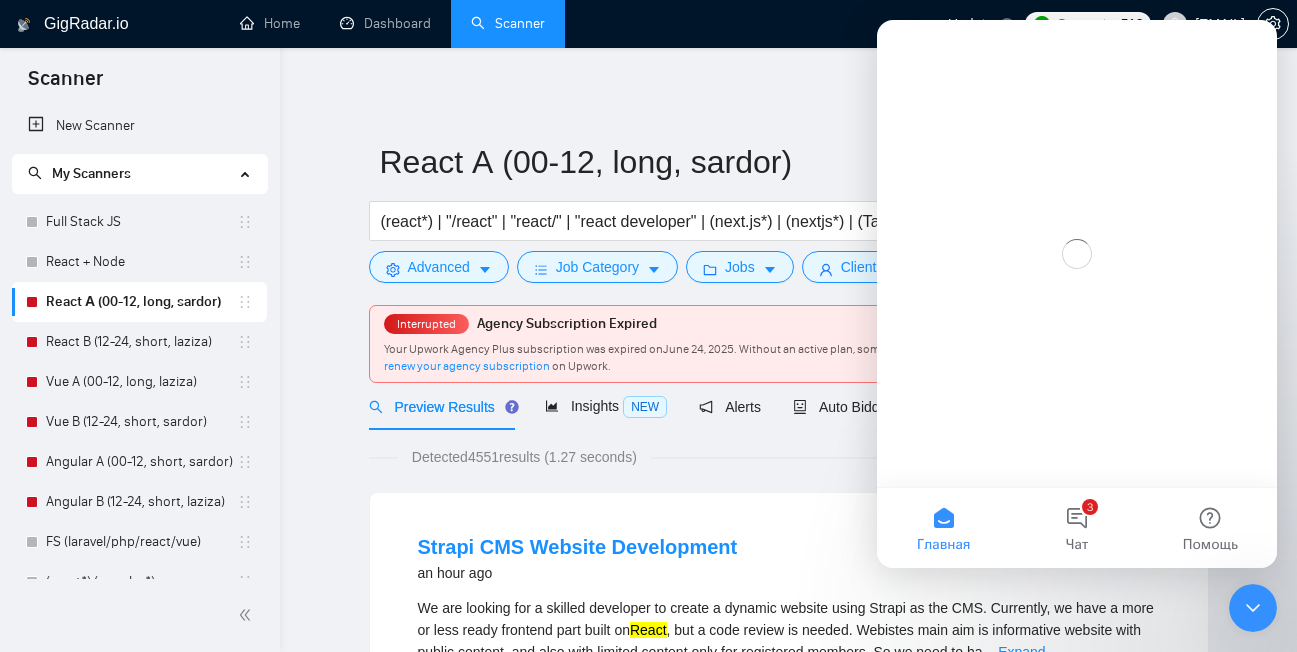 scroll, scrollTop: 0, scrollLeft: 0, axis: both 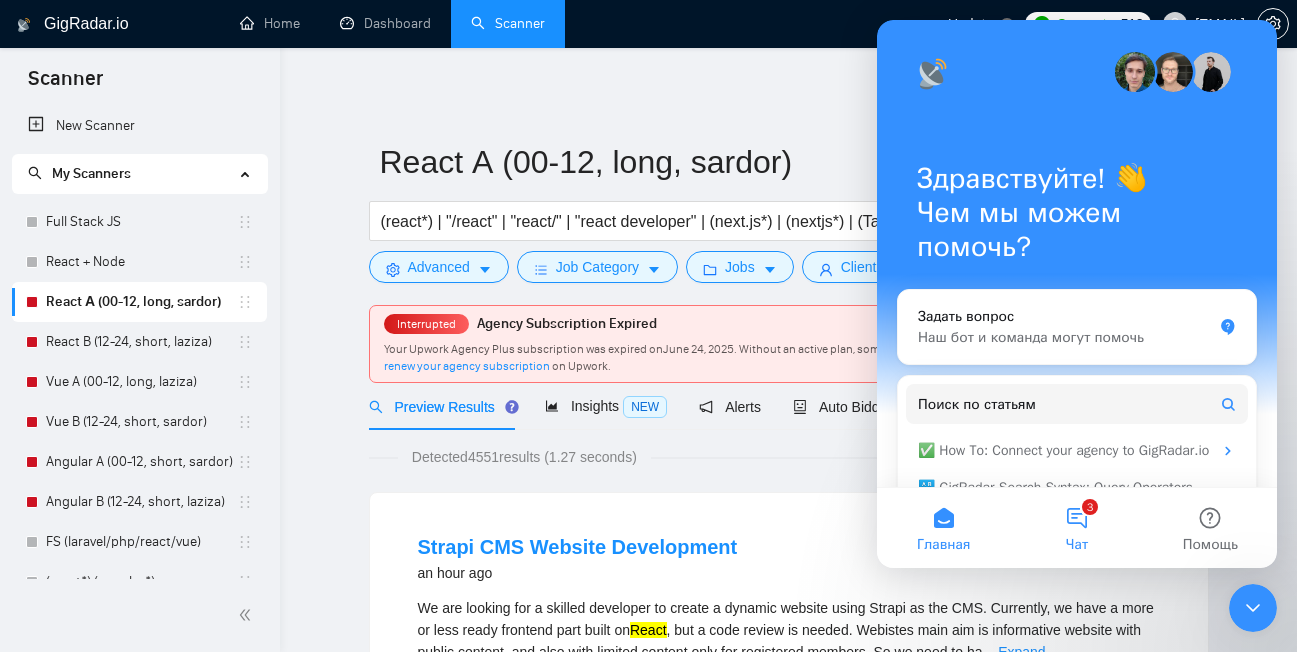 click on "3 Чат" at bounding box center [1076, 528] 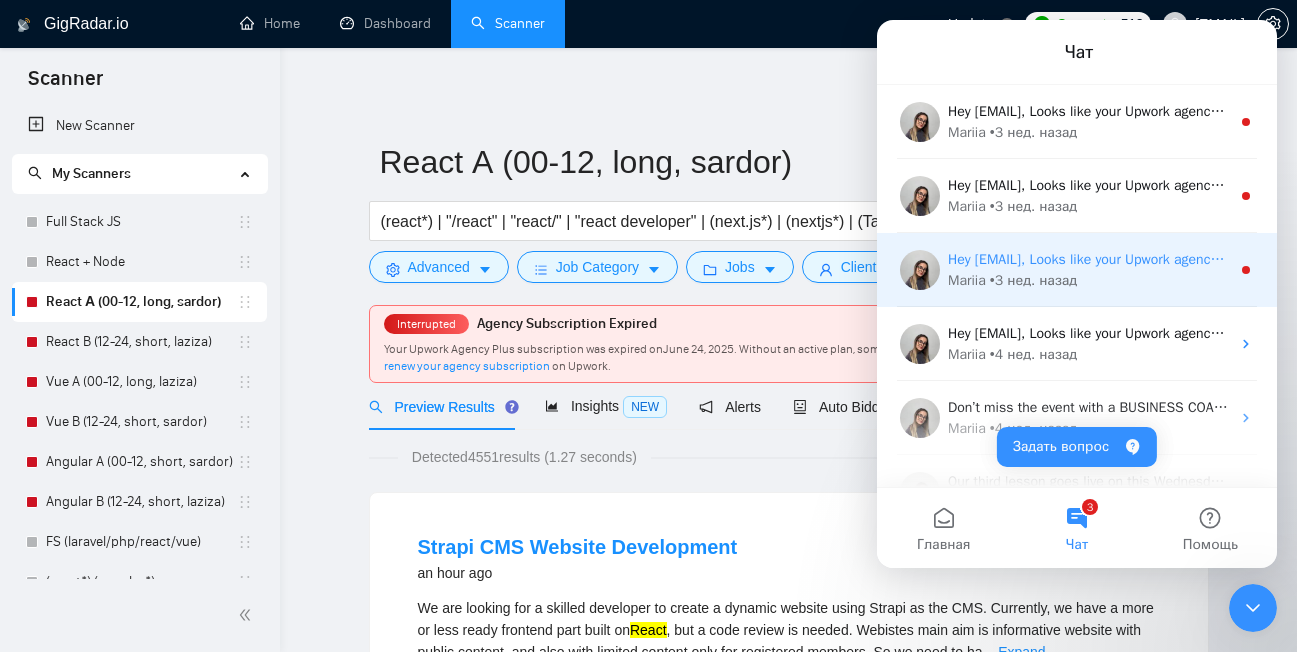 click on "•  3 нед. назад" at bounding box center (1033, 280) 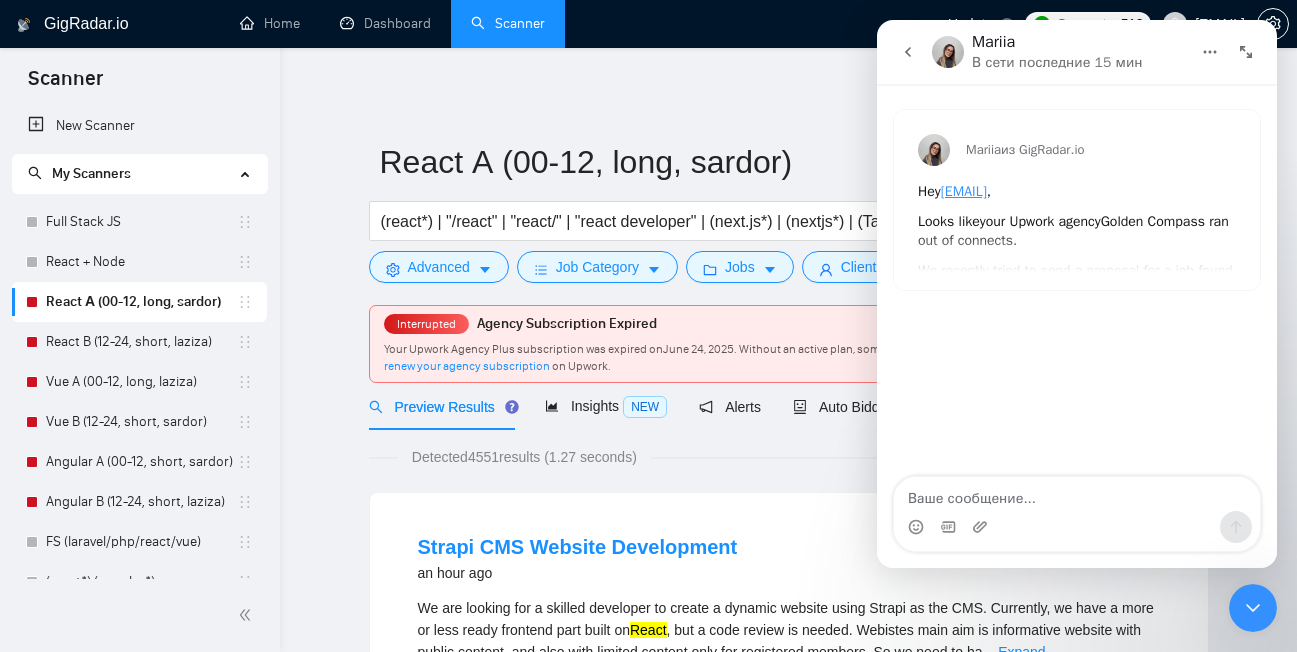 click 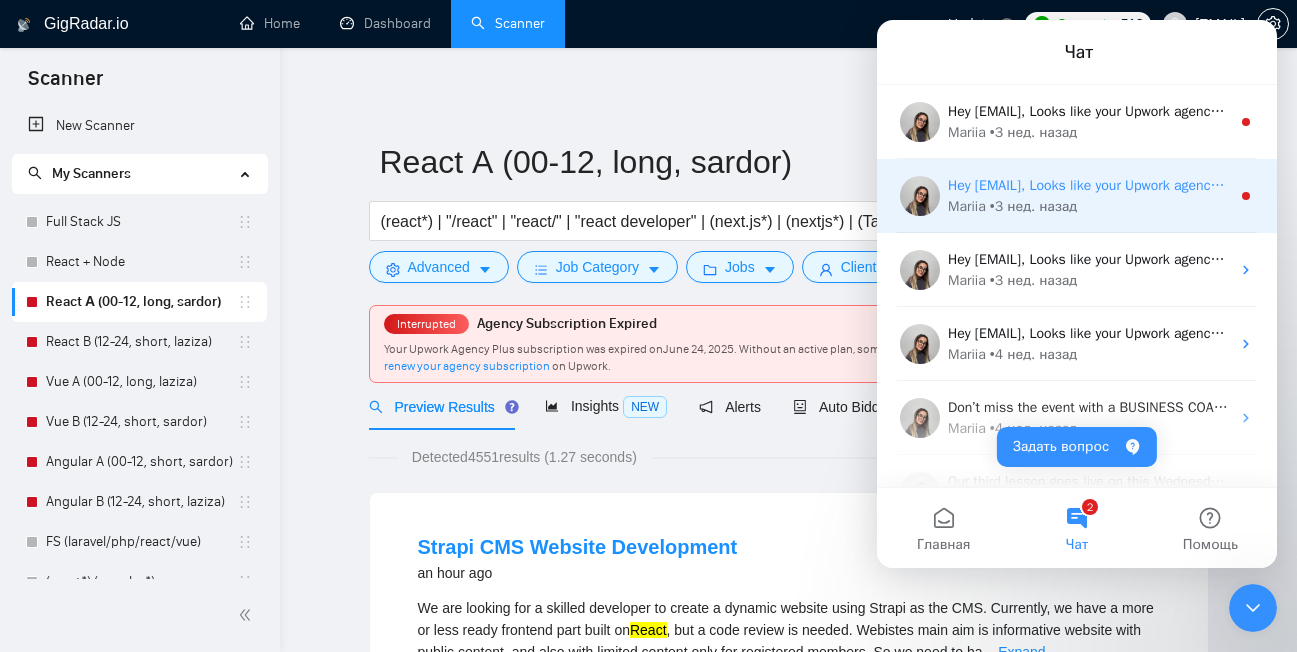 click on "Hey [EMAIL], Looks like your Upwork agency Golden Compass ran out of connects. We recently tried to send a proposal for a job found by React B (12-24, short, laziza), but we could not because the number of connects was insufficient. If you don't top up your connects soon, all your Auto Bidders will be disabled, and you will have to reactivate it again. Please consider enabling the Auto Top-Up Feature to avoid this happening in the future." at bounding box center [1089, 185] 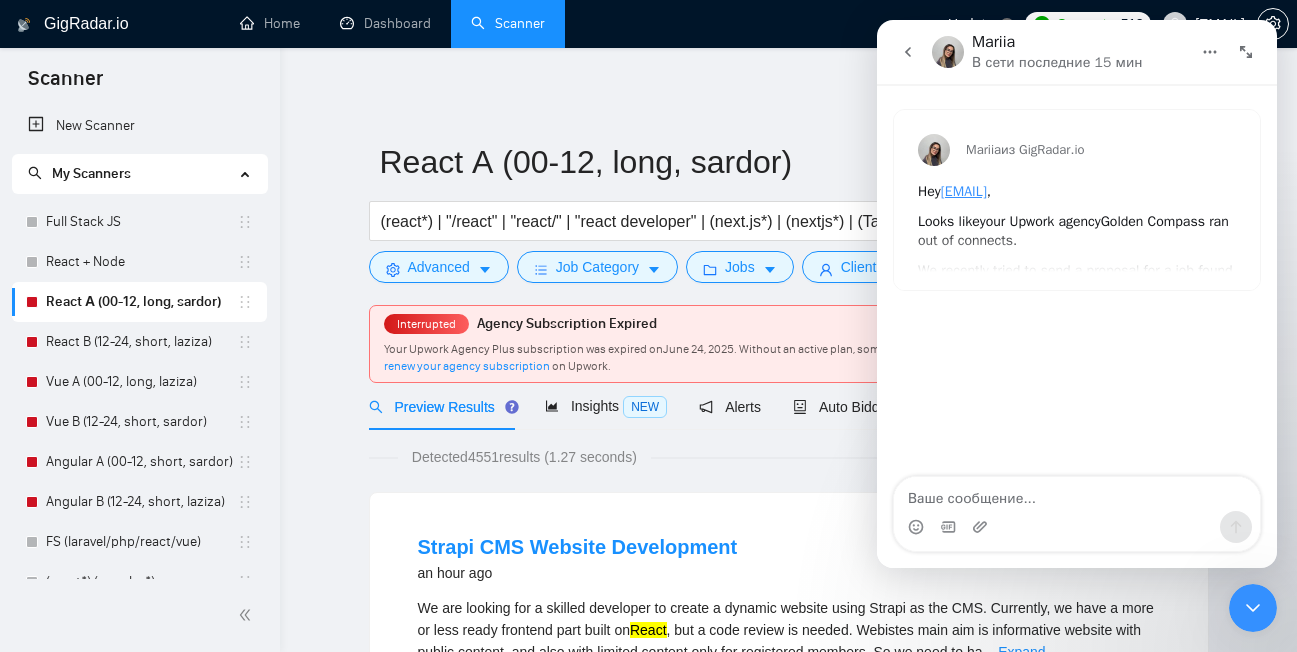 click at bounding box center (908, 52) 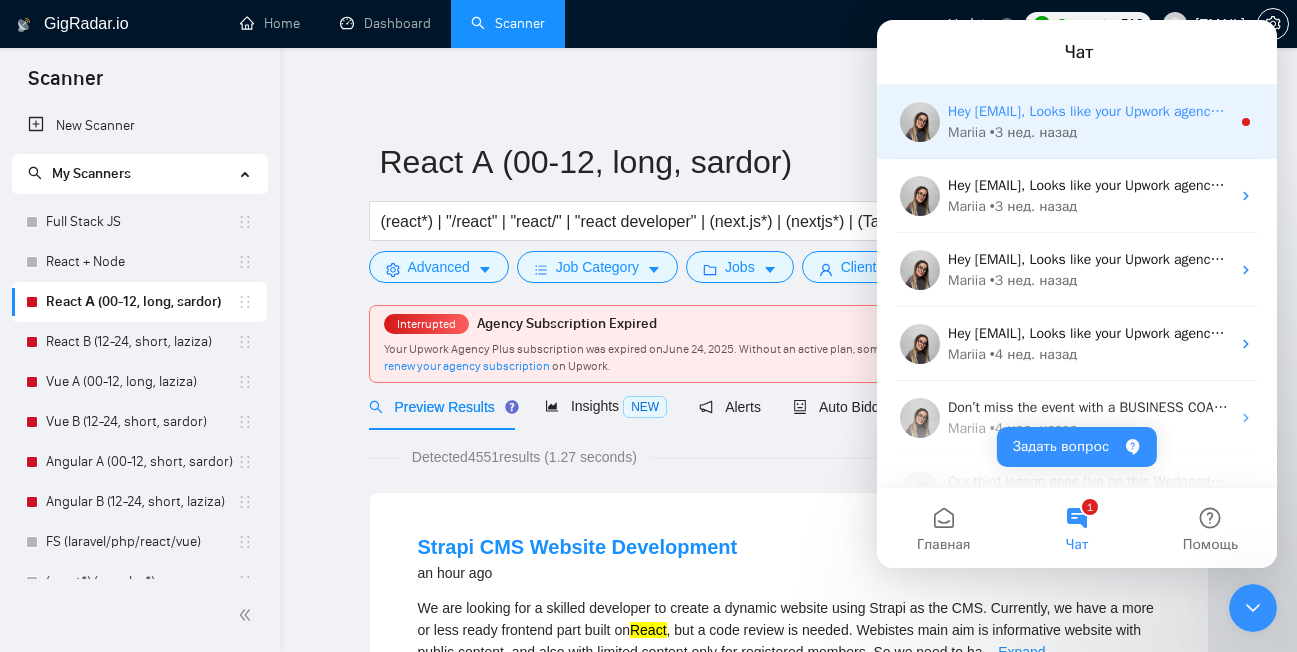 click on "Hey [EMAIL], Looks like your Upwork agency Golden Compass ran out of connects. We recently tried to send a proposal for a job found by React B (12-24, short, laziza), but we could not because the number of connects was insufficient. If you don't top up your connects soon, all your Auto Bidders will be disabled, and you will have to reactivate it again. Please consider enabling the Auto Top-Up Feature to avoid this happening in the future. [NAME] •  3 weeks ago" at bounding box center [1077, 122] 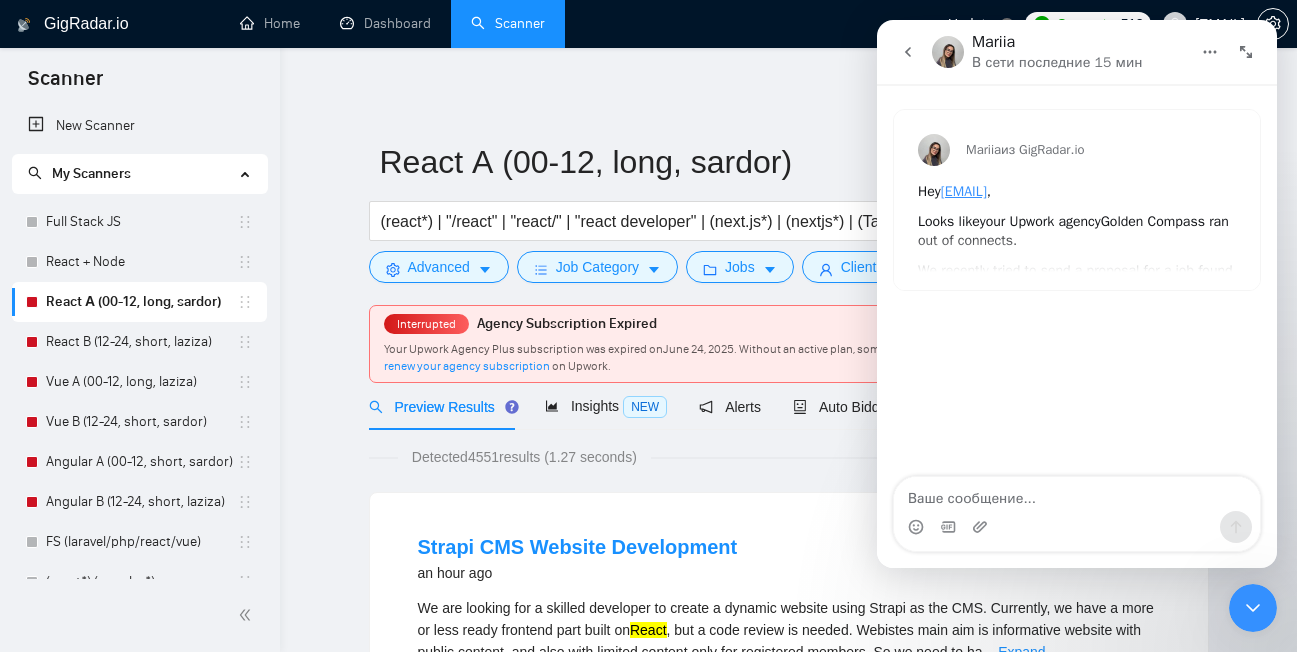 click 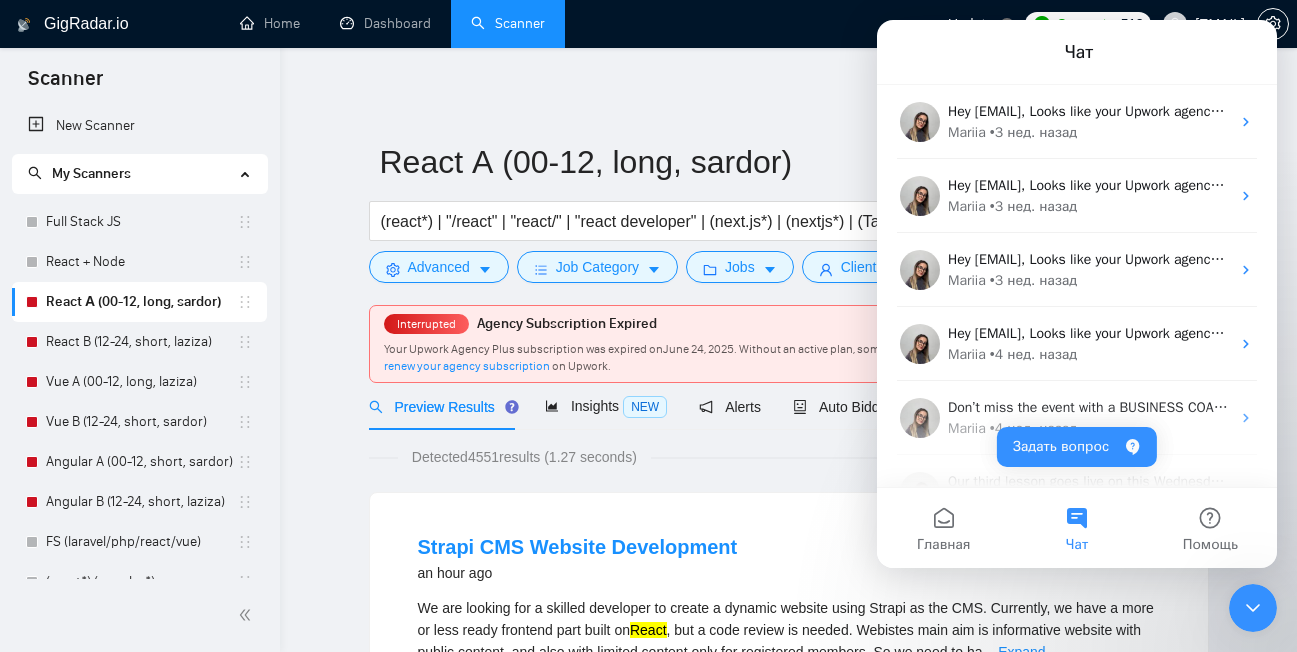 click 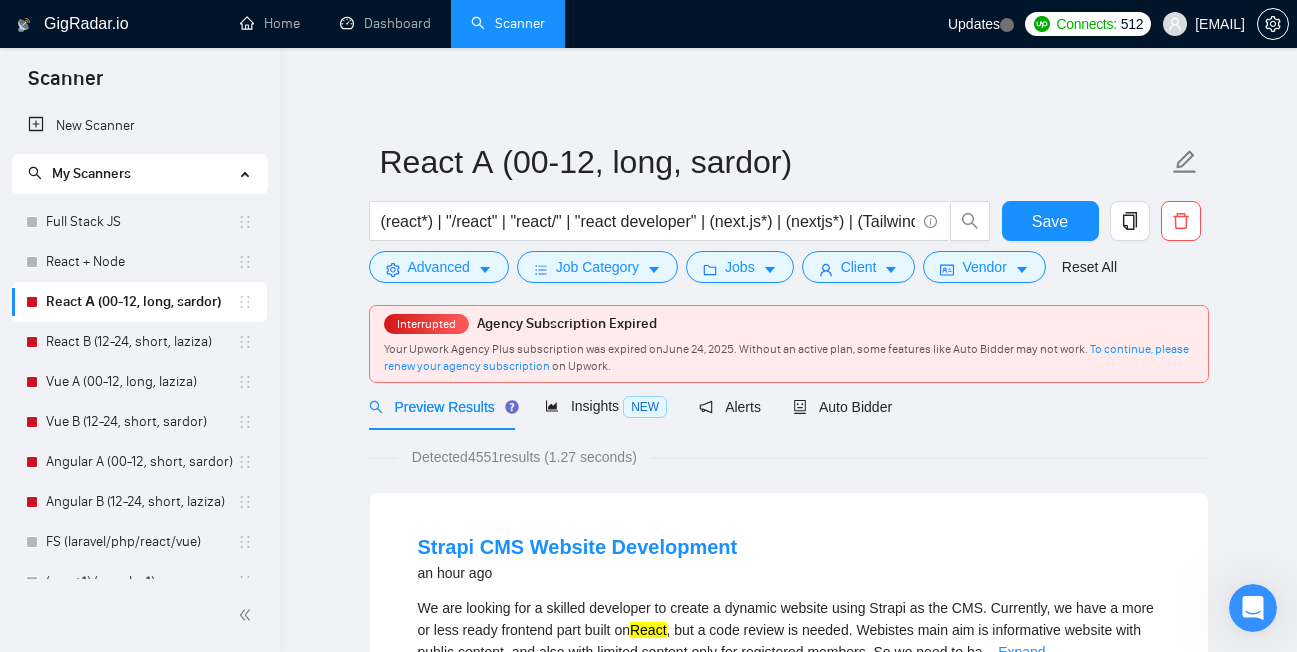 scroll, scrollTop: 0, scrollLeft: 0, axis: both 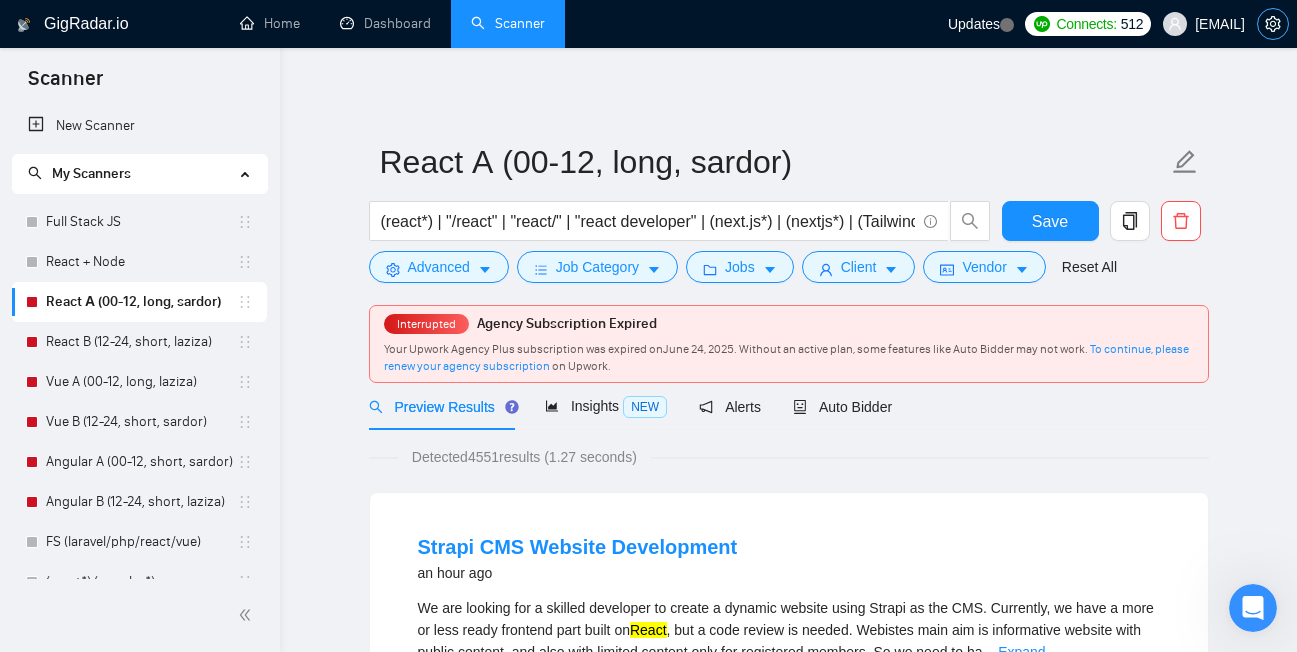 click at bounding box center [1273, 24] 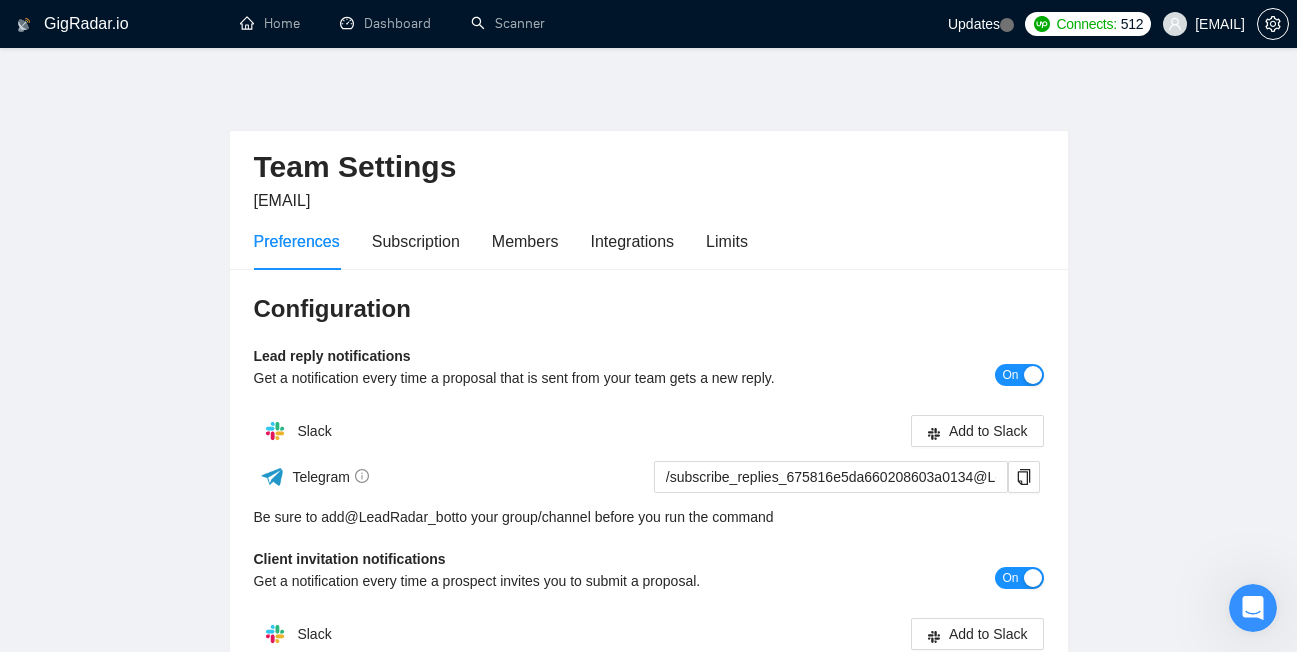 click on "Configuration Lead reply notifications Get a notification every time a proposal that is sent from your team gets a new reply. On   Slack Add to Slack   Telegram /subscribe_replies_675816e5da660208603a0134@LeadRadar_bot Be sure to add  @ LeadRadar_bot  to your group/channel before you run the command Client invitation notifications Get a notification every time a prospect invites you to submit a proposal. On   Slack Add to Slack   Telegram /subscribe_invitations_675816e5da660208603a0134@LeadRadar_bot Be sure to add  @ LeadRadar_bot  to your group/channel before you run the command Auto top-up connects  Your business manager will automatically top up your connects balance using your default payment method if the balance reaches below the set threshold. Off Connects Balance Notifications On   Slack Add to Slack   Telegram /subscribe_connects_balance_675816e5da660208603a0134@LeadRadar_bot Be sure to add  @ LeadRadar_bot  to your group/channel before you run the command Low connects balance alert 100 Save" at bounding box center (649, 701) 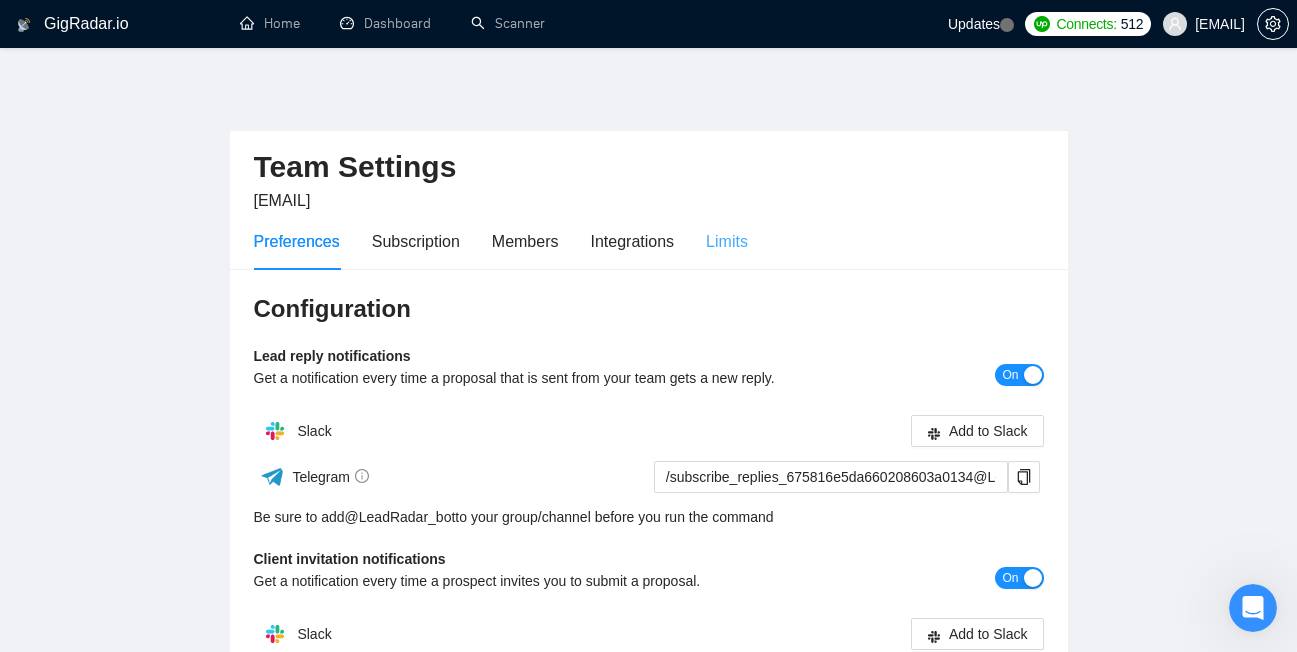 click on "Limits" at bounding box center (727, 241) 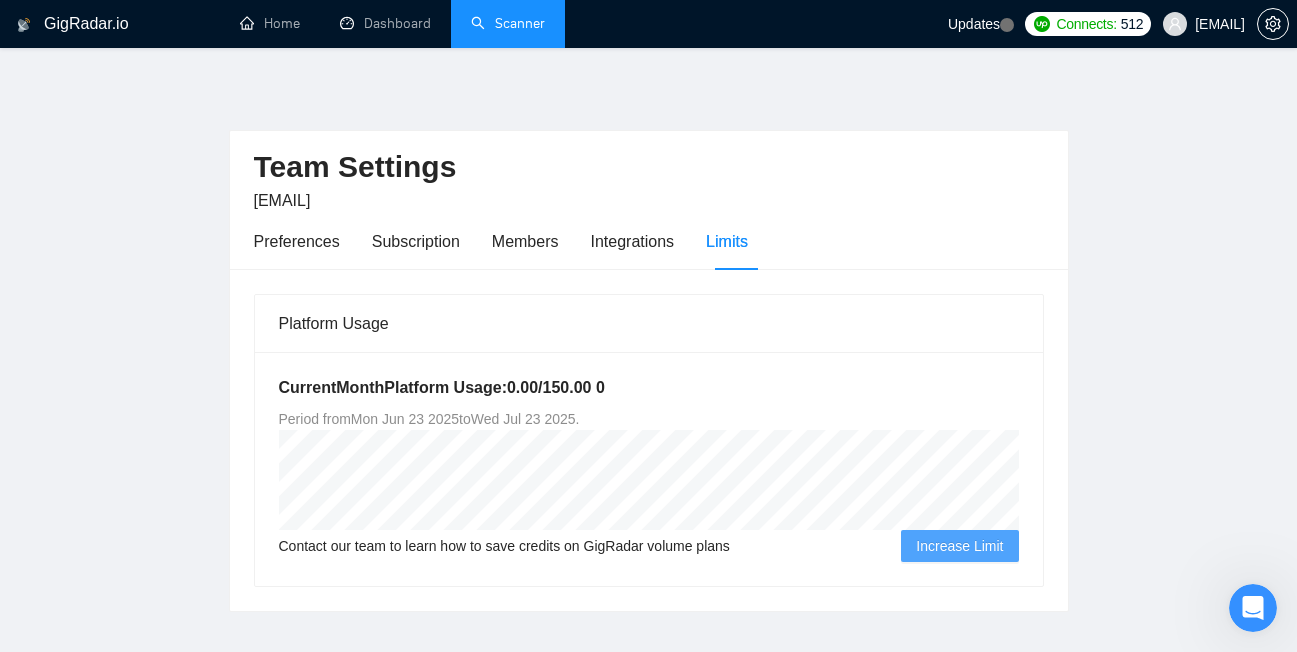 click on "Scanner" at bounding box center [508, 23] 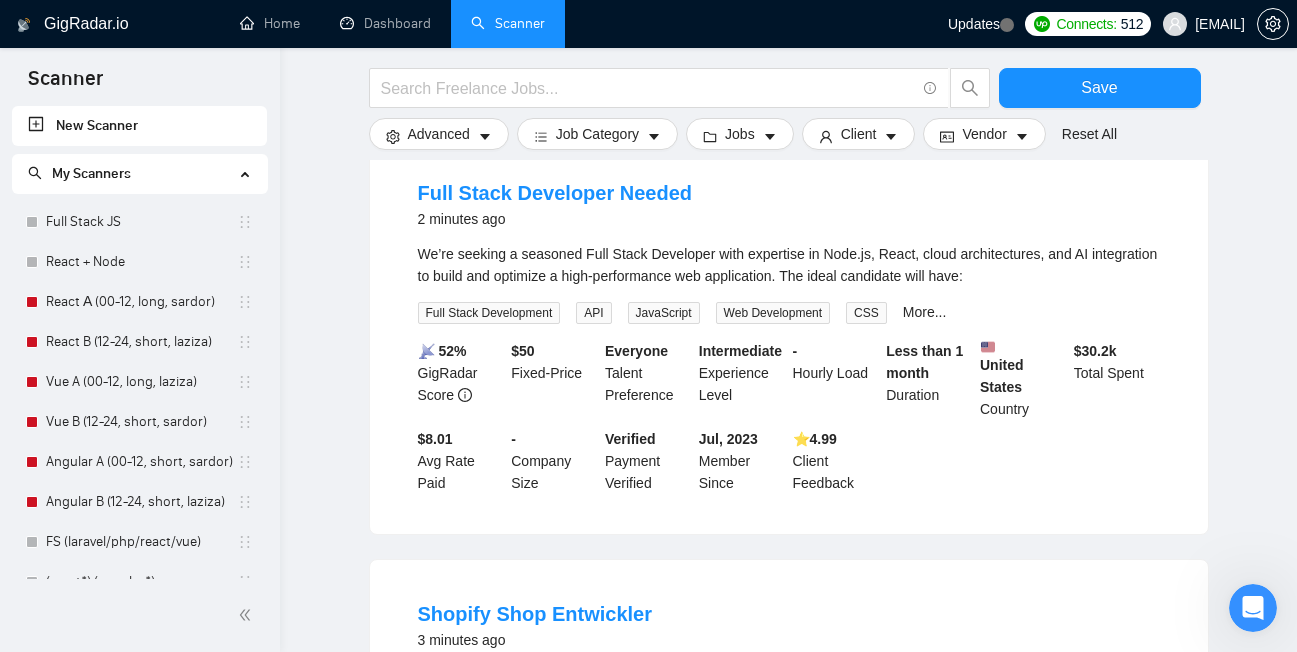 scroll, scrollTop: 1128, scrollLeft: 0, axis: vertical 